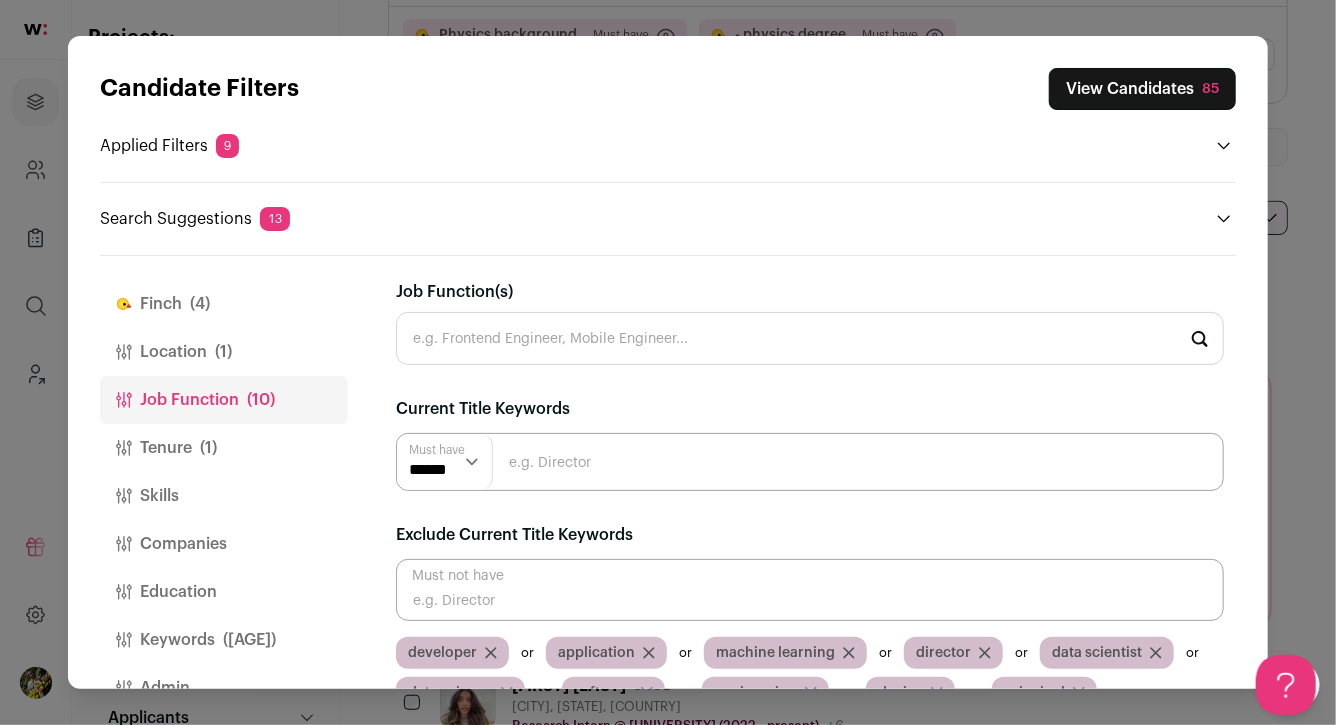 scroll, scrollTop: 0, scrollLeft: 0, axis: both 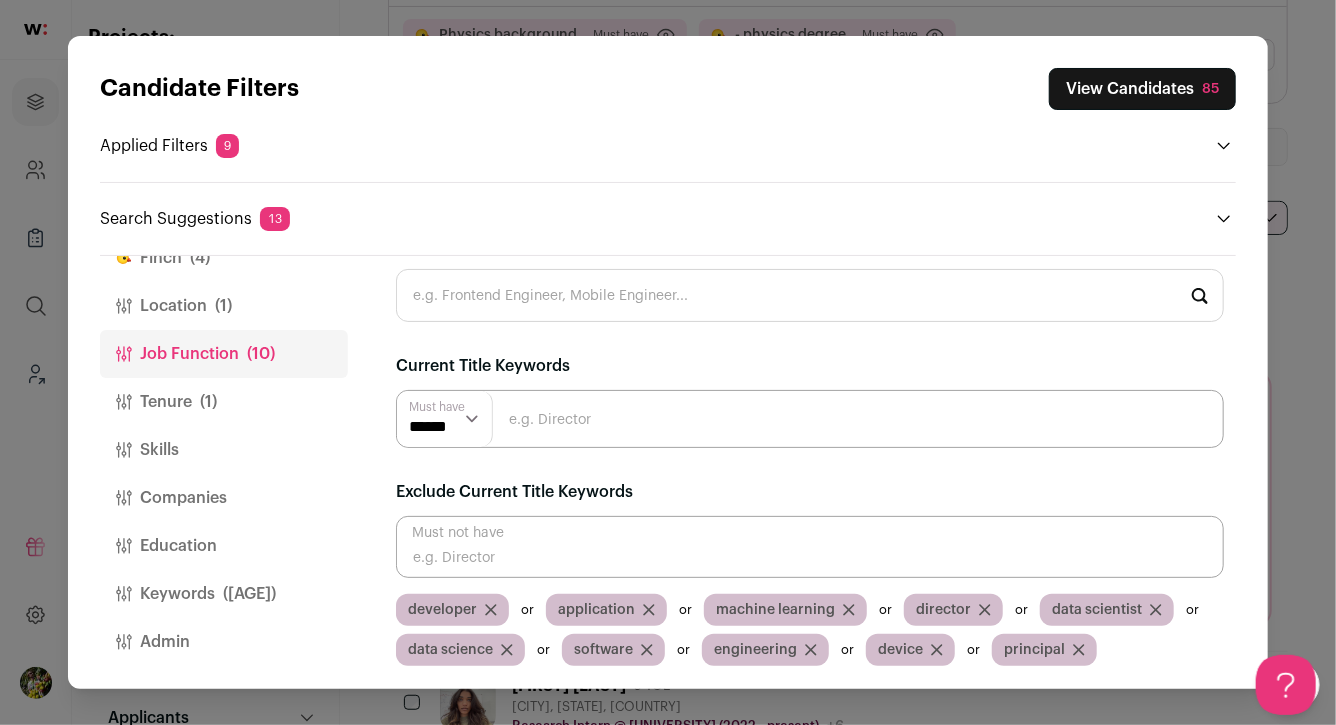 click on "Candidate Filters
View Candidates
85
Applied Filters
9
Physics background, - physics degree or 2 more
Must have
United States
Must have
3+ months at current job
Must have
Not present in current title
Any of: developer, application, +8" at bounding box center [668, 362] 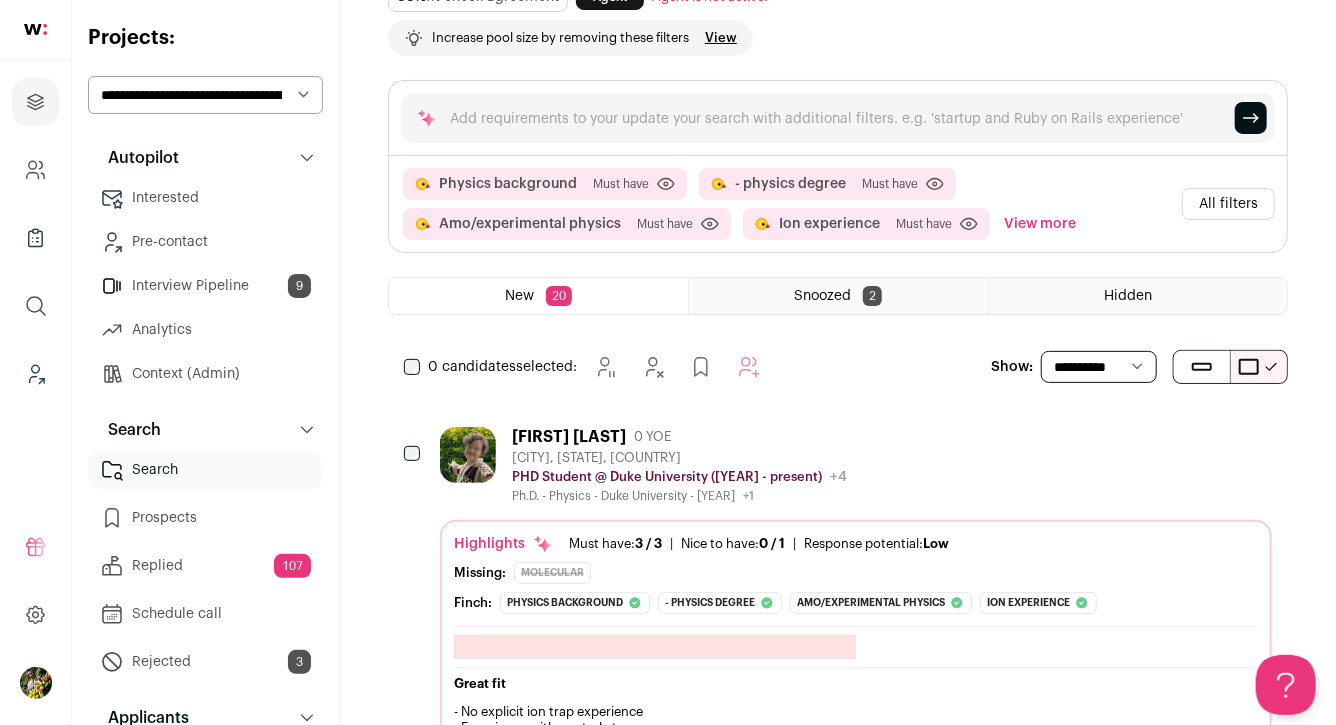 scroll, scrollTop: 0, scrollLeft: 0, axis: both 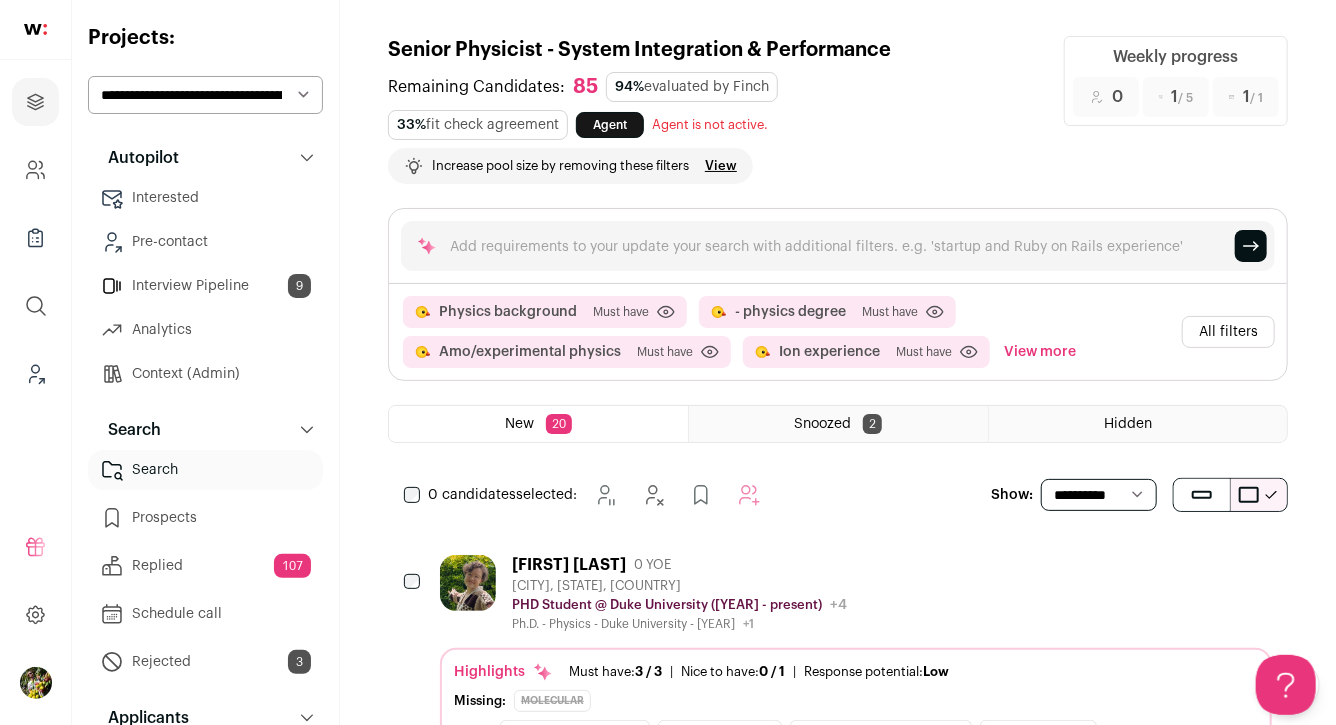 click at bounding box center [35, 102] 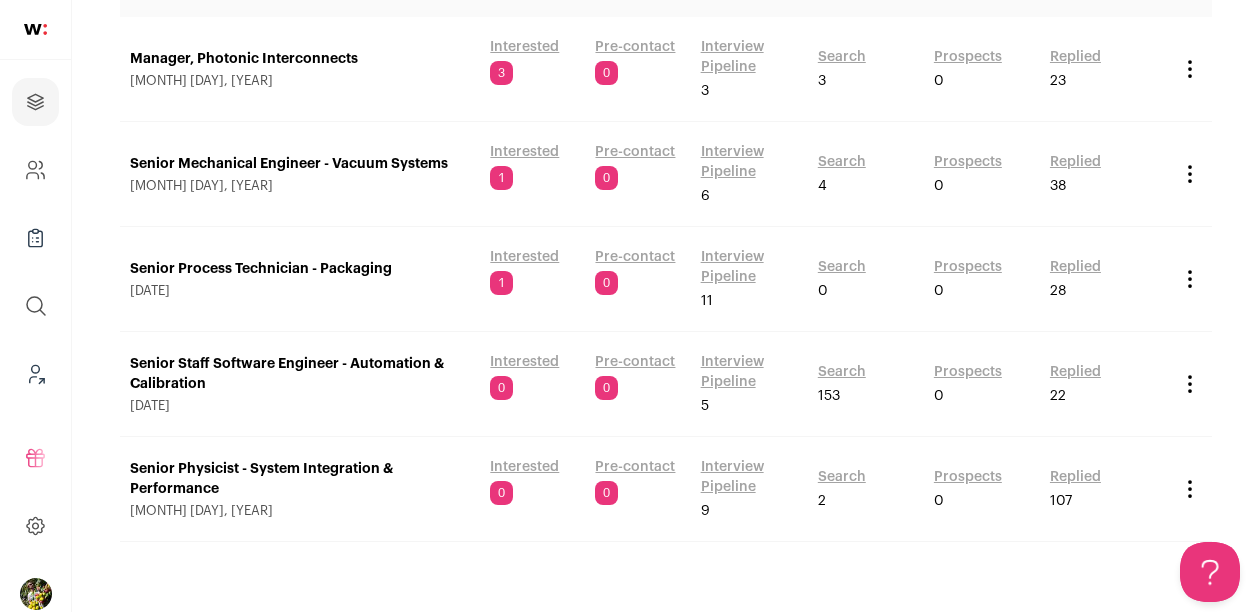 scroll, scrollTop: 279, scrollLeft: 0, axis: vertical 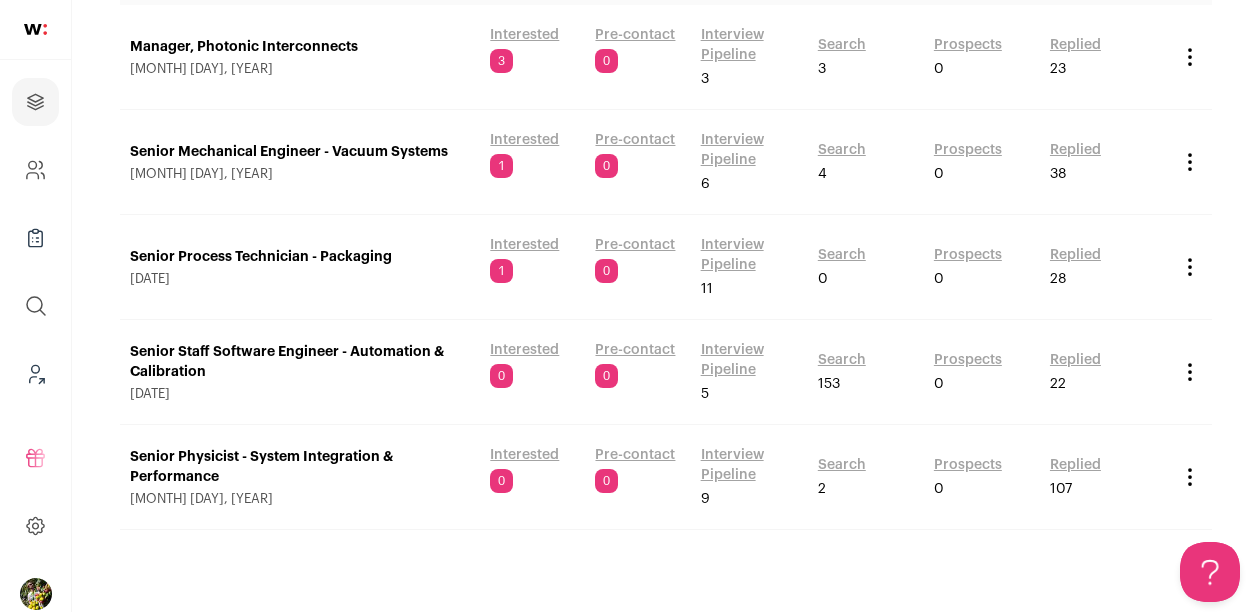 click on "Senior Physicist - System Integration & Performance" at bounding box center [300, 467] 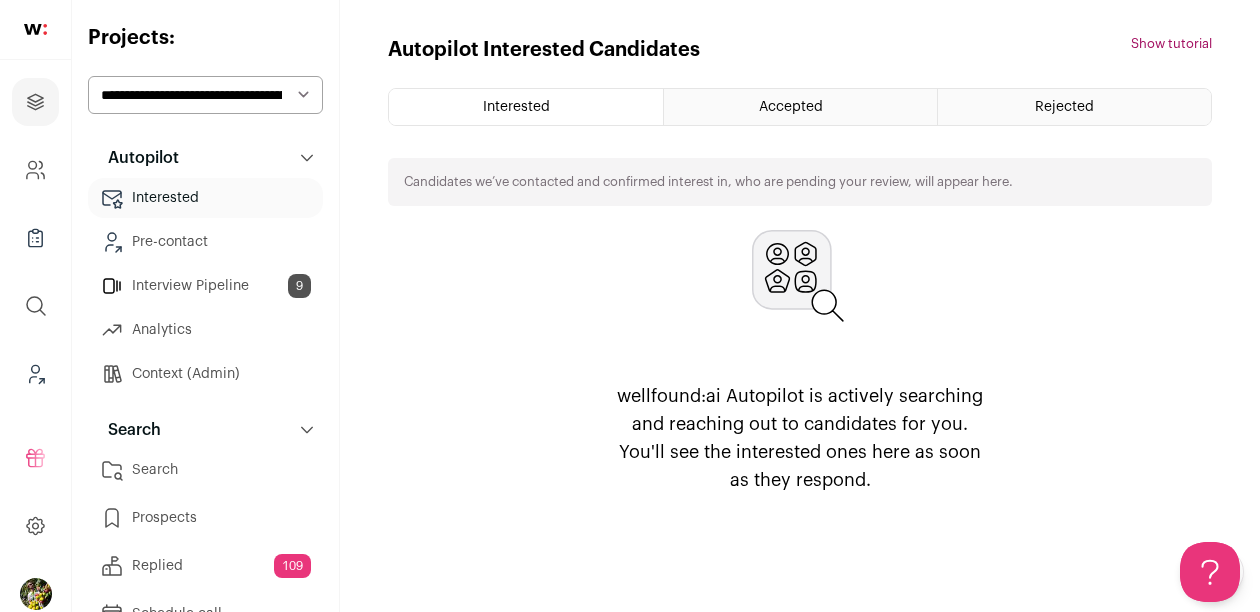 scroll, scrollTop: 0, scrollLeft: 0, axis: both 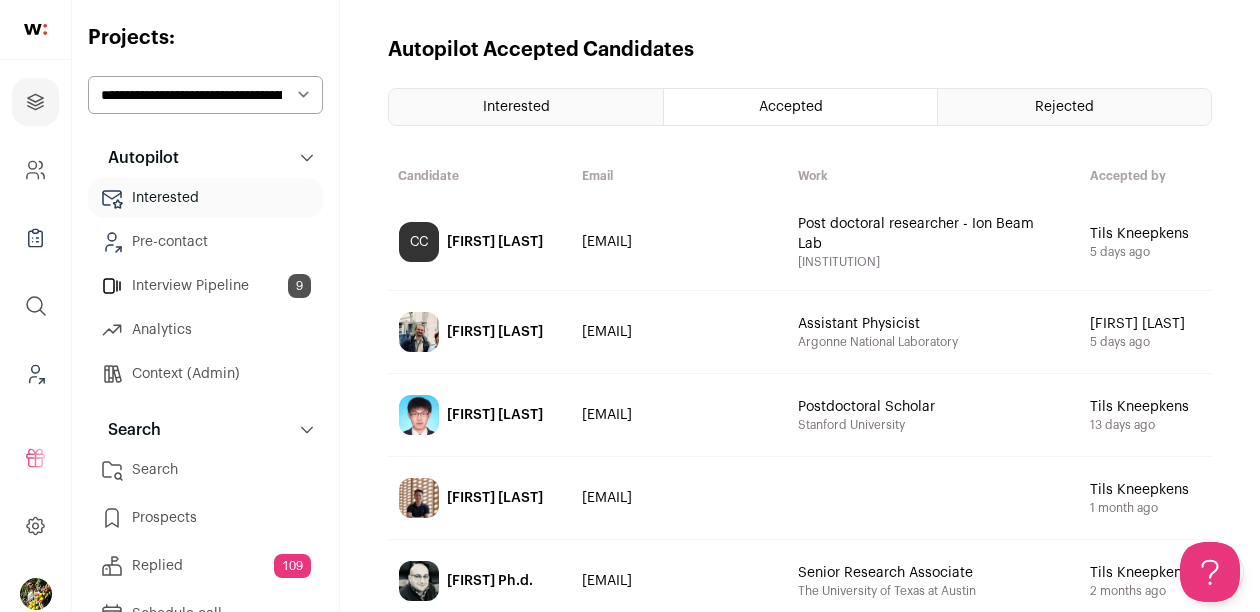 click on "Interview Pipeline
9" at bounding box center [205, 286] 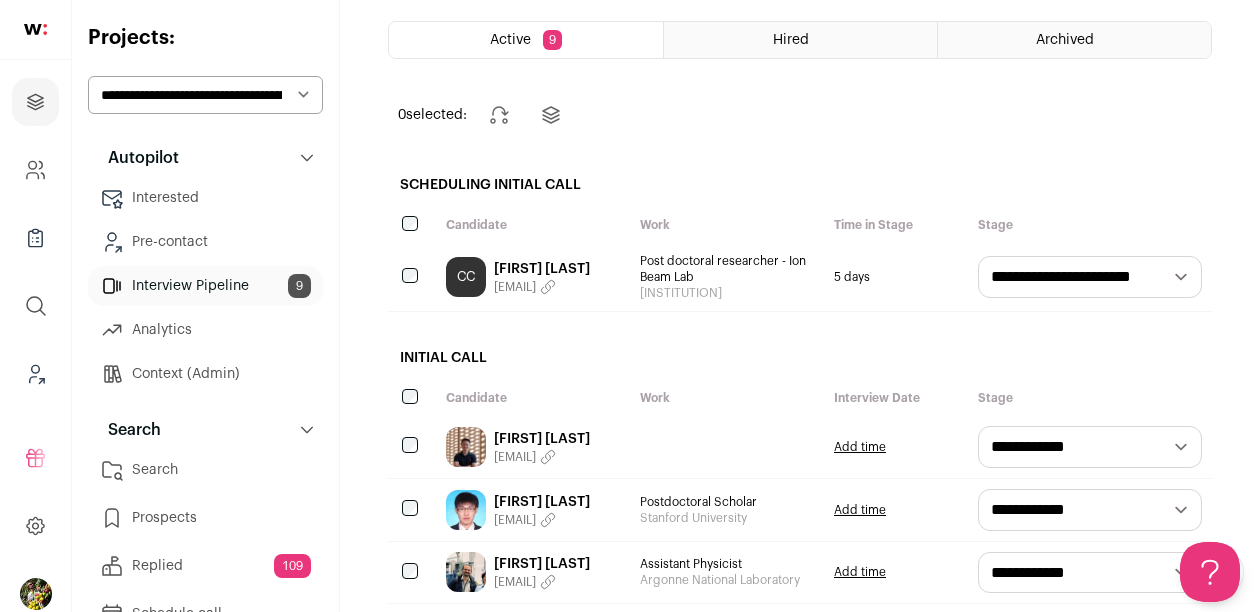 scroll, scrollTop: 0, scrollLeft: 0, axis: both 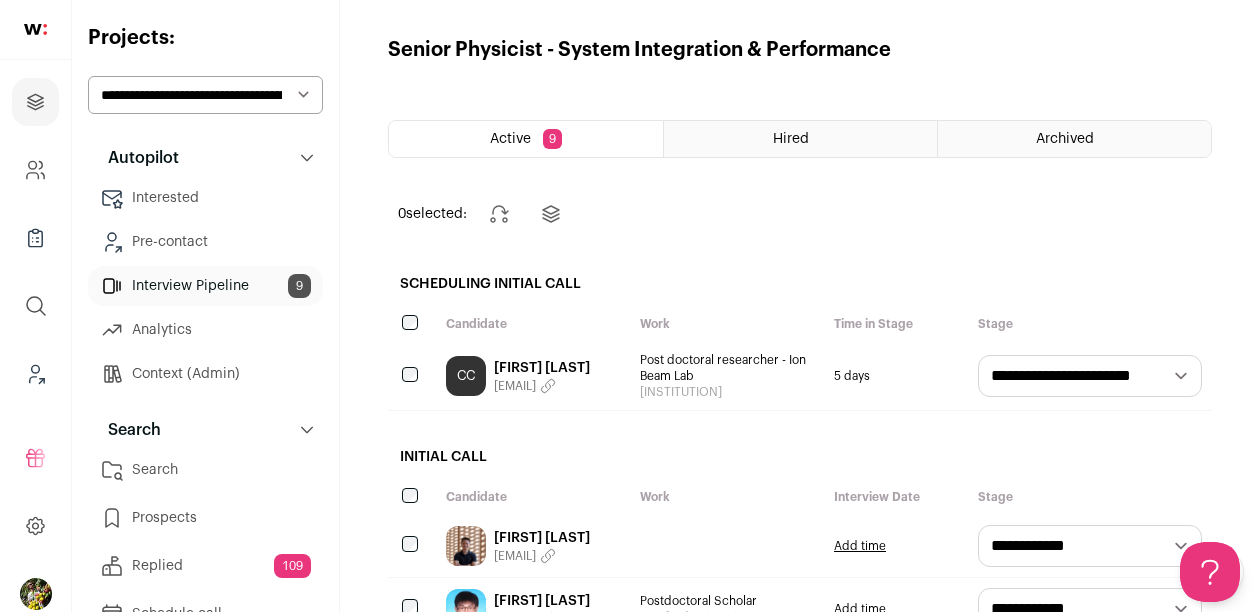 click on "**********" at bounding box center (205, 95) 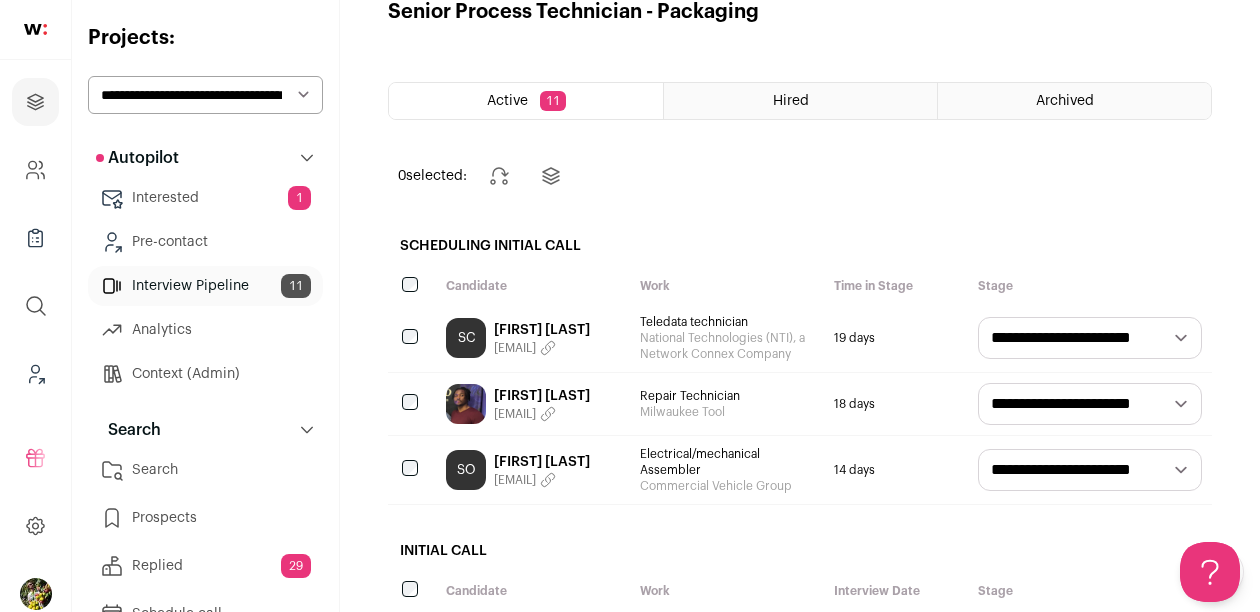 scroll, scrollTop: 0, scrollLeft: 0, axis: both 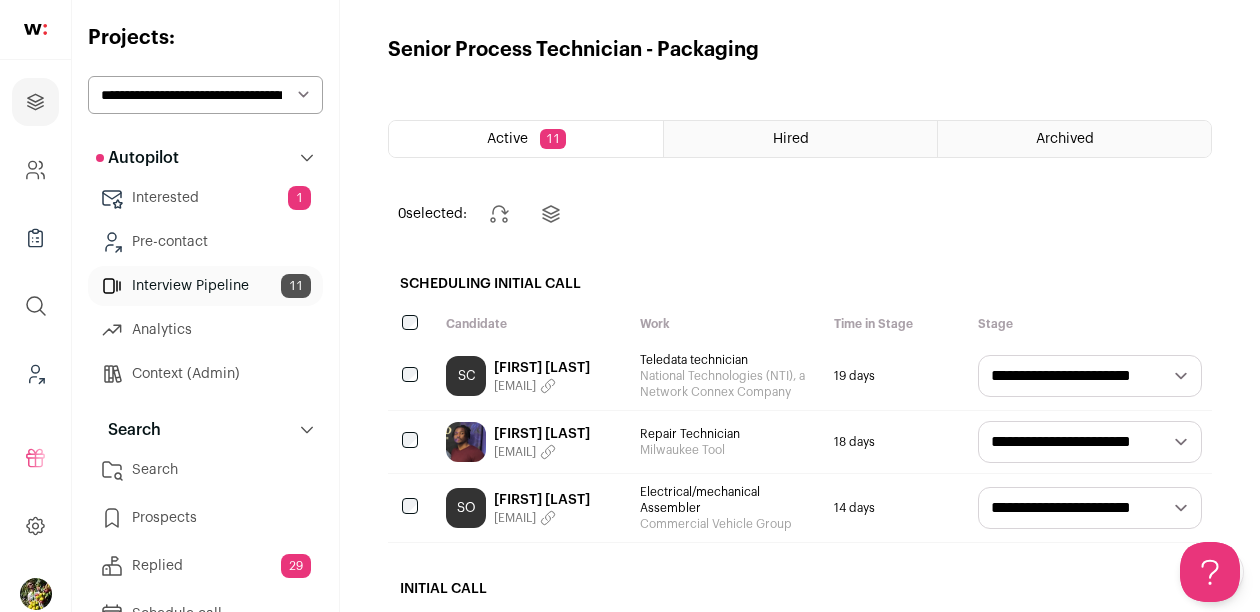 click on "1" at bounding box center (299, 198) 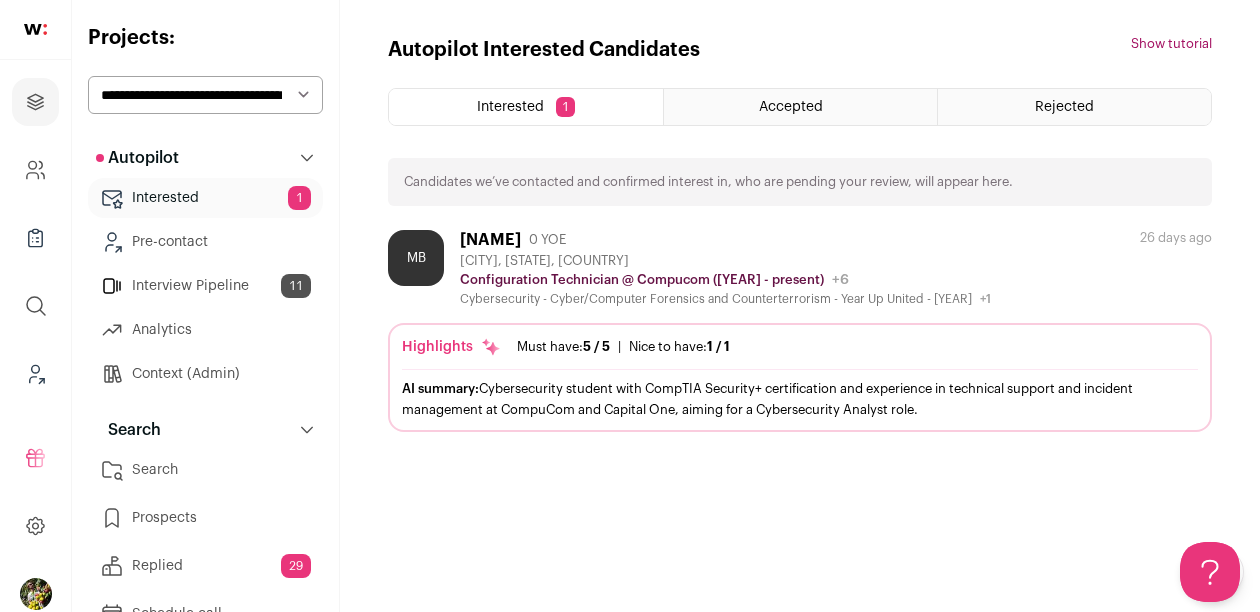 scroll, scrollTop: 0, scrollLeft: 0, axis: both 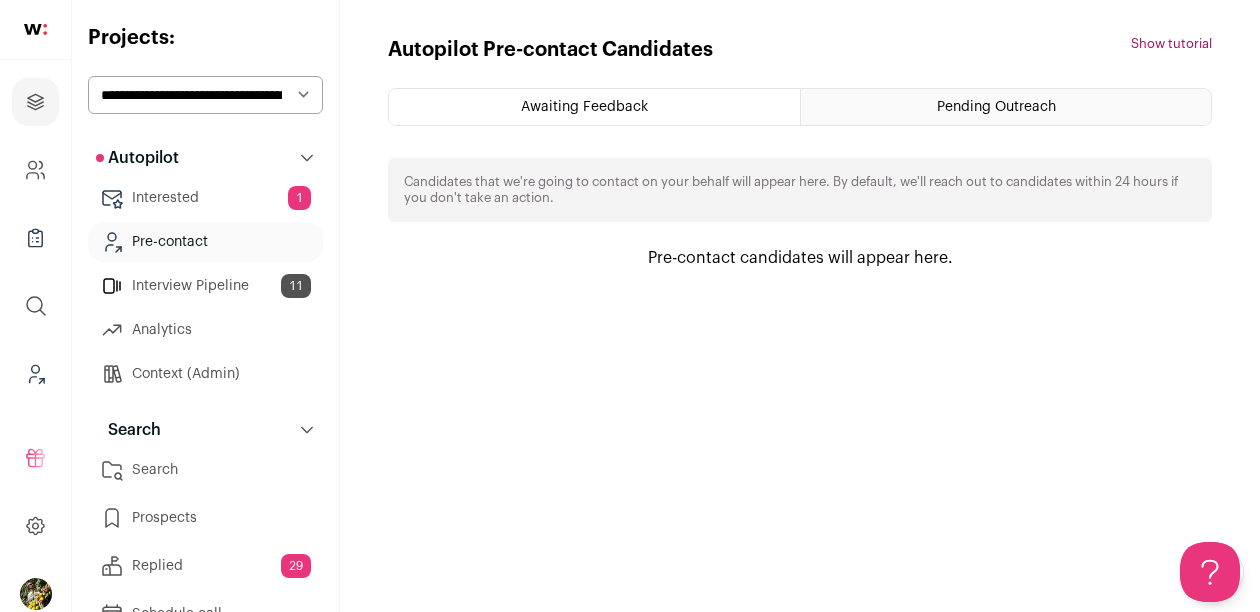 click on "**********" at bounding box center (205, 95) 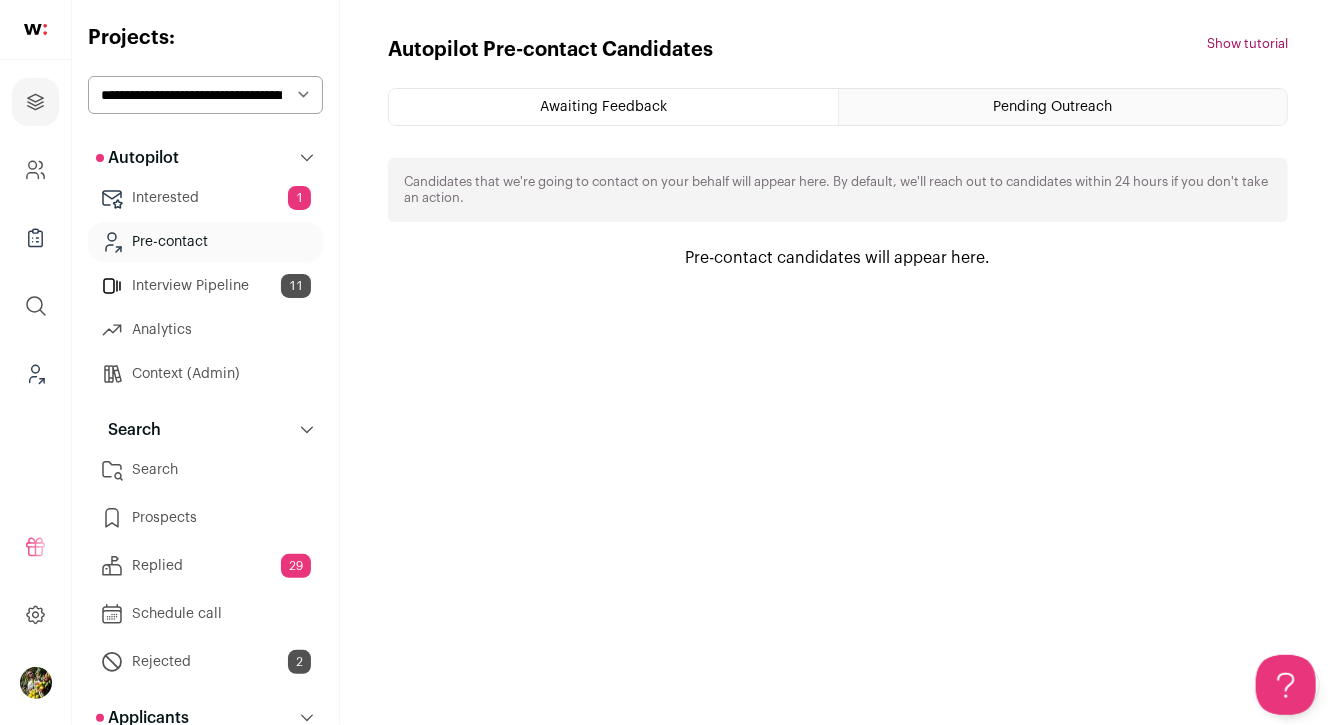 click on "Interested
1" at bounding box center [205, 198] 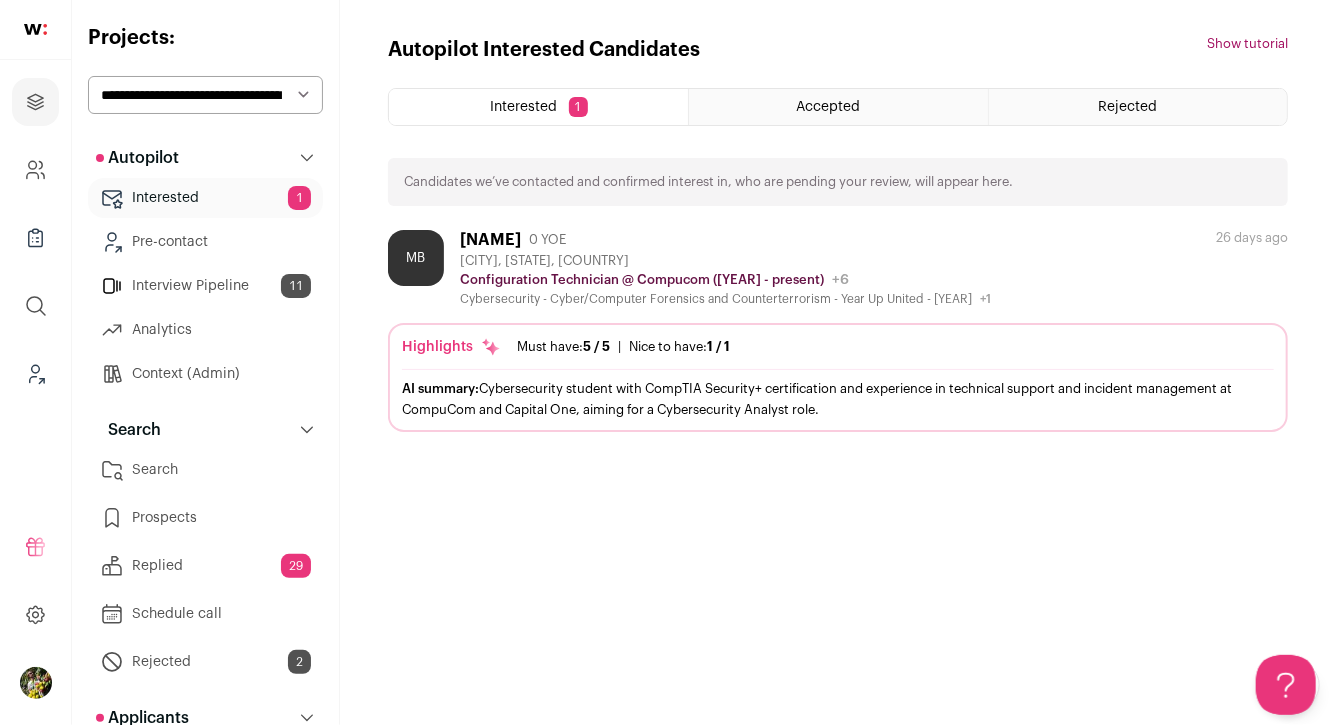 scroll, scrollTop: 0, scrollLeft: 0, axis: both 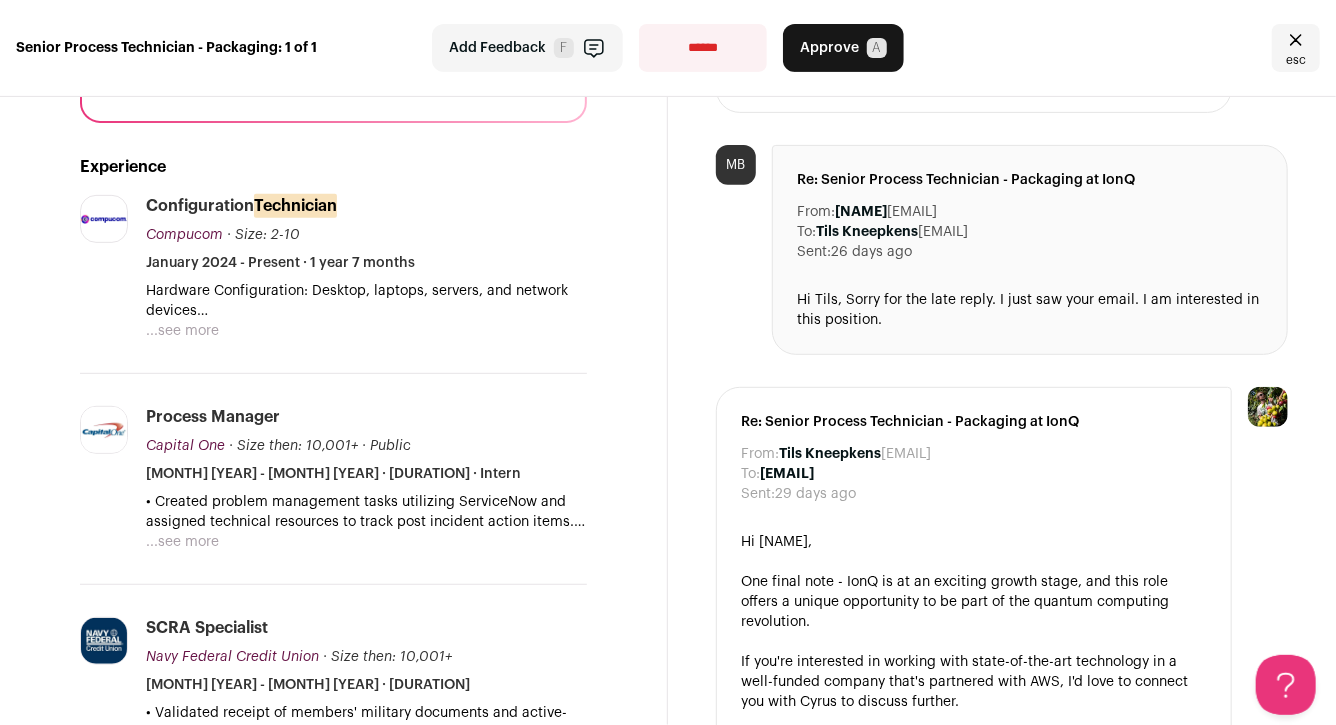 click on "...see more" at bounding box center [182, 331] 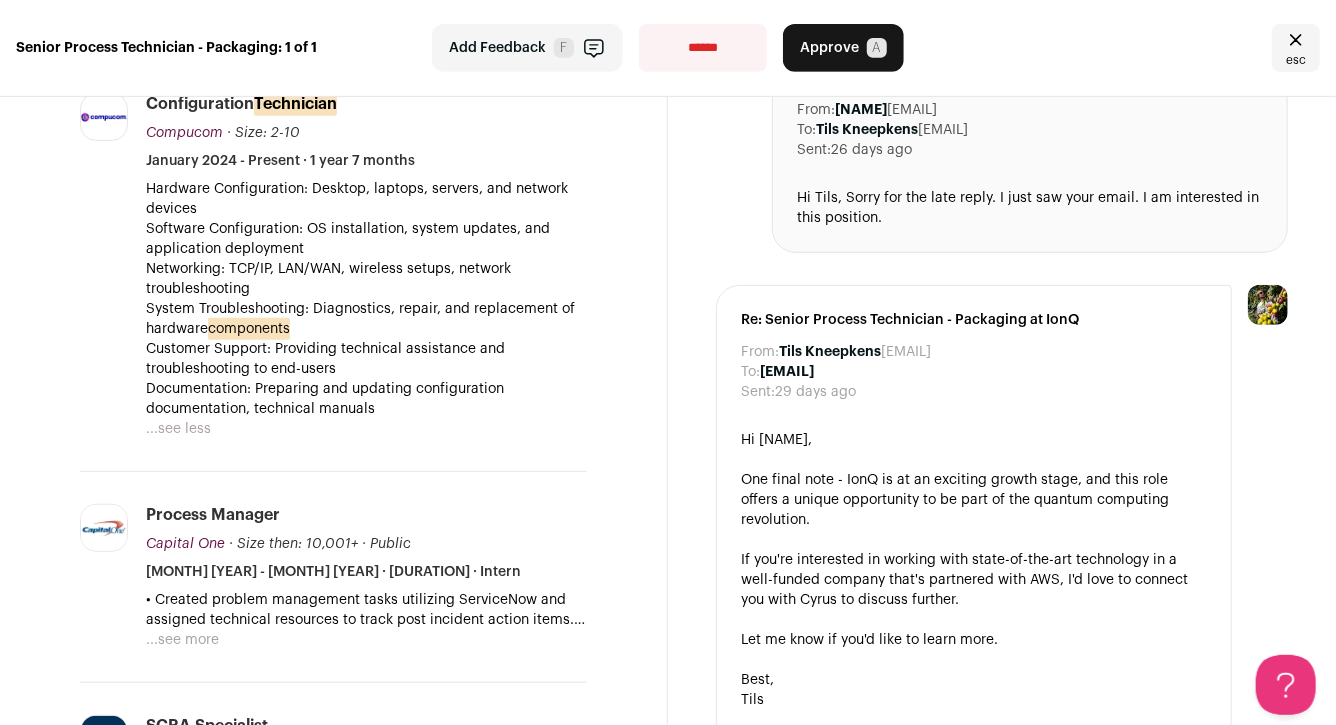 scroll, scrollTop: 0, scrollLeft: 0, axis: both 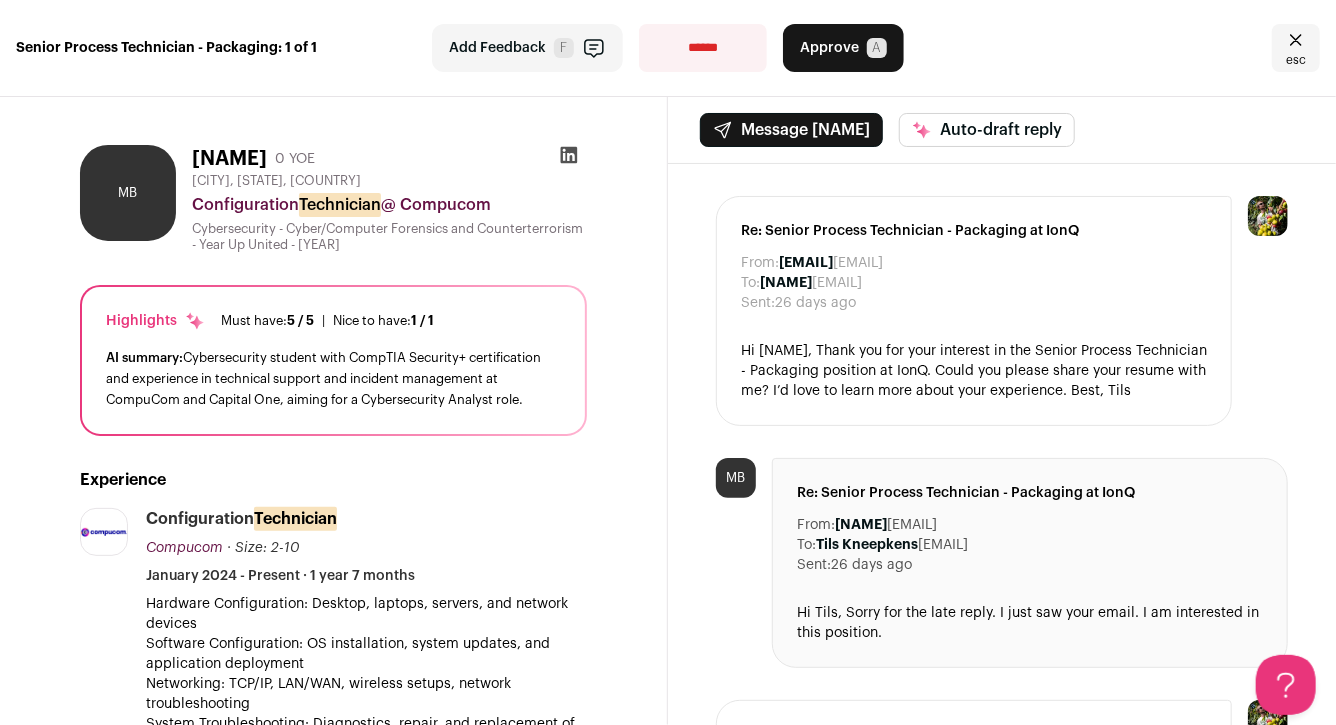 click at bounding box center (1296, 40) 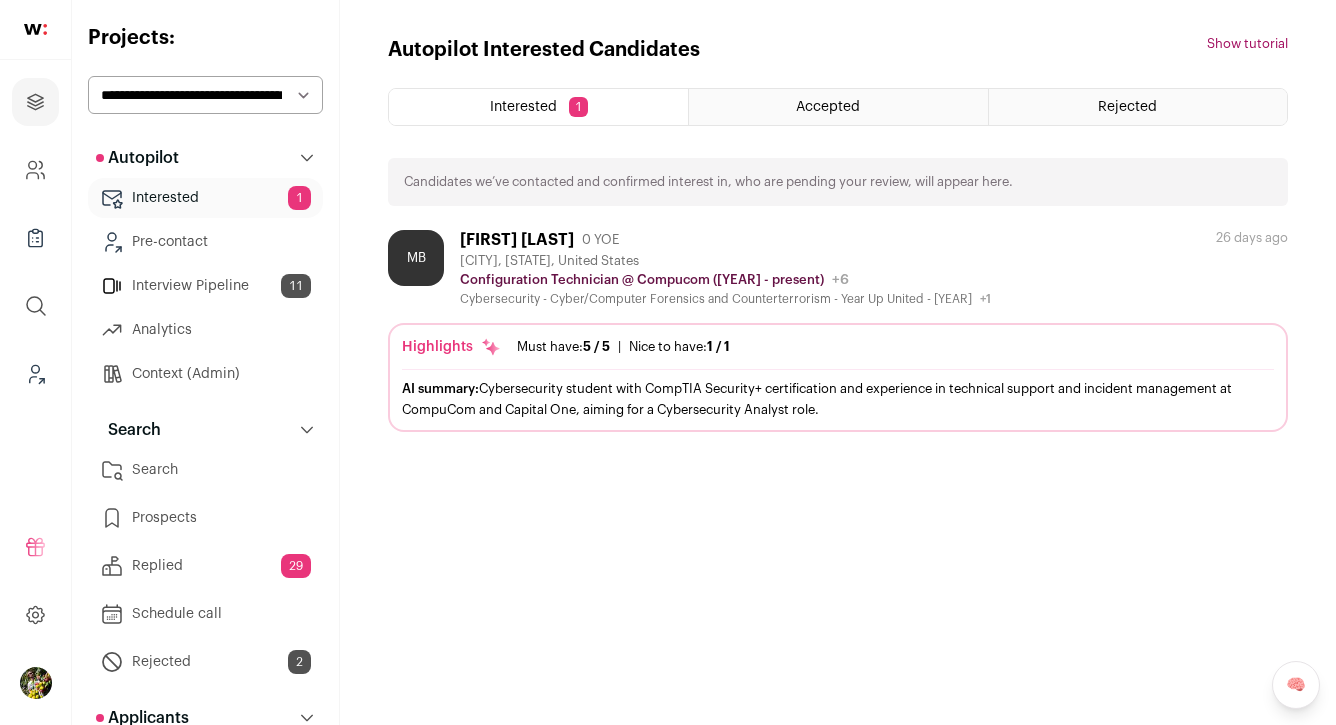 scroll, scrollTop: 0, scrollLeft: 0, axis: both 